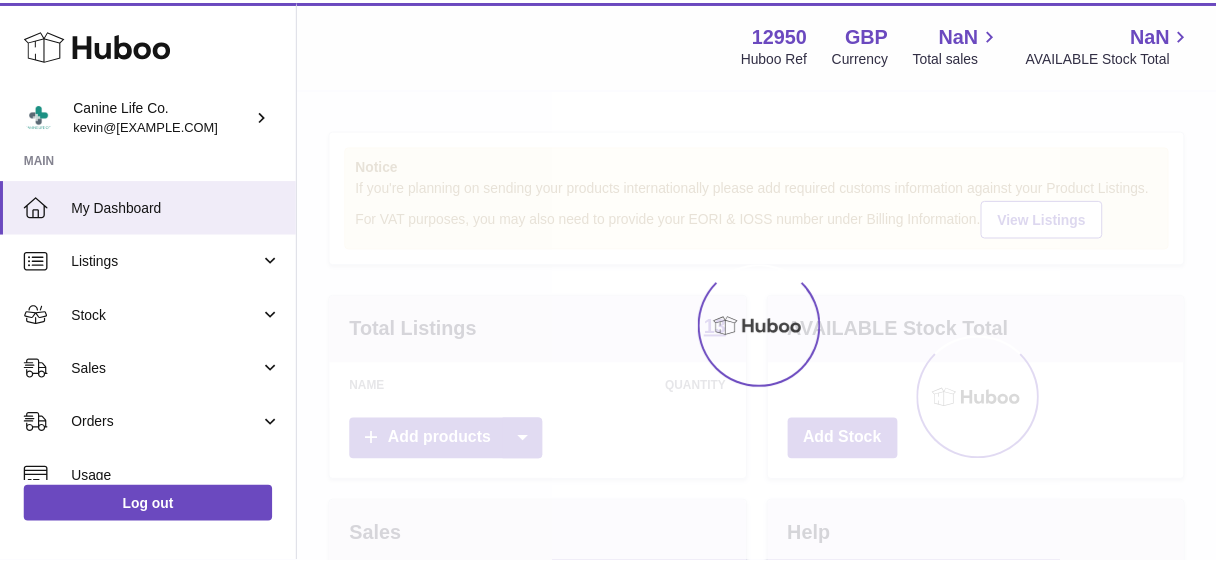 scroll, scrollTop: 0, scrollLeft: 0, axis: both 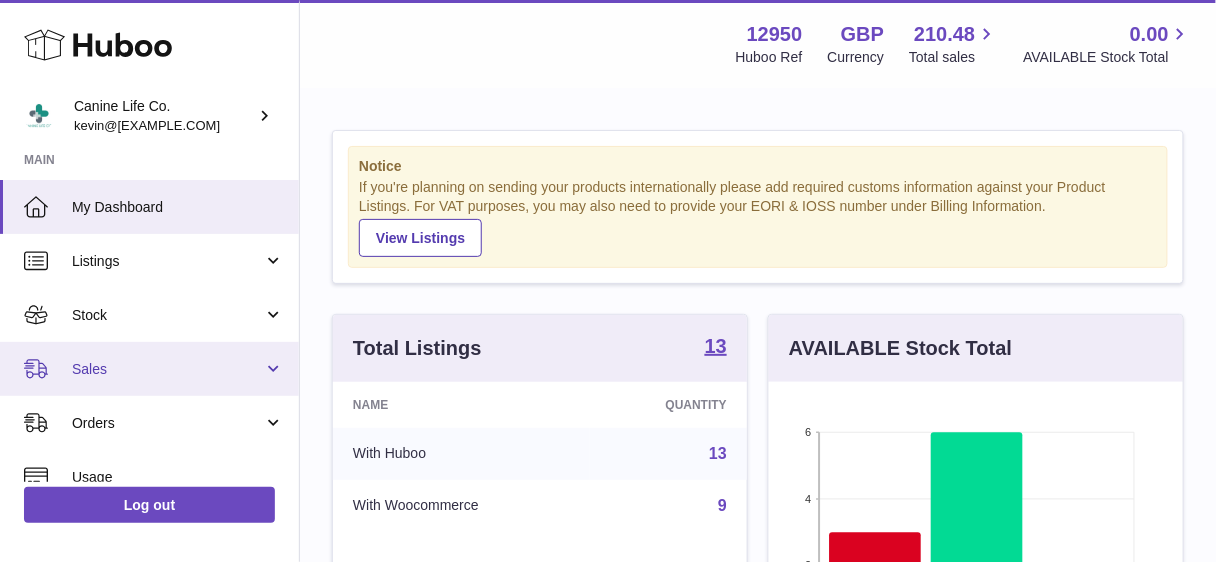 click on "Sales" at bounding box center [149, 369] 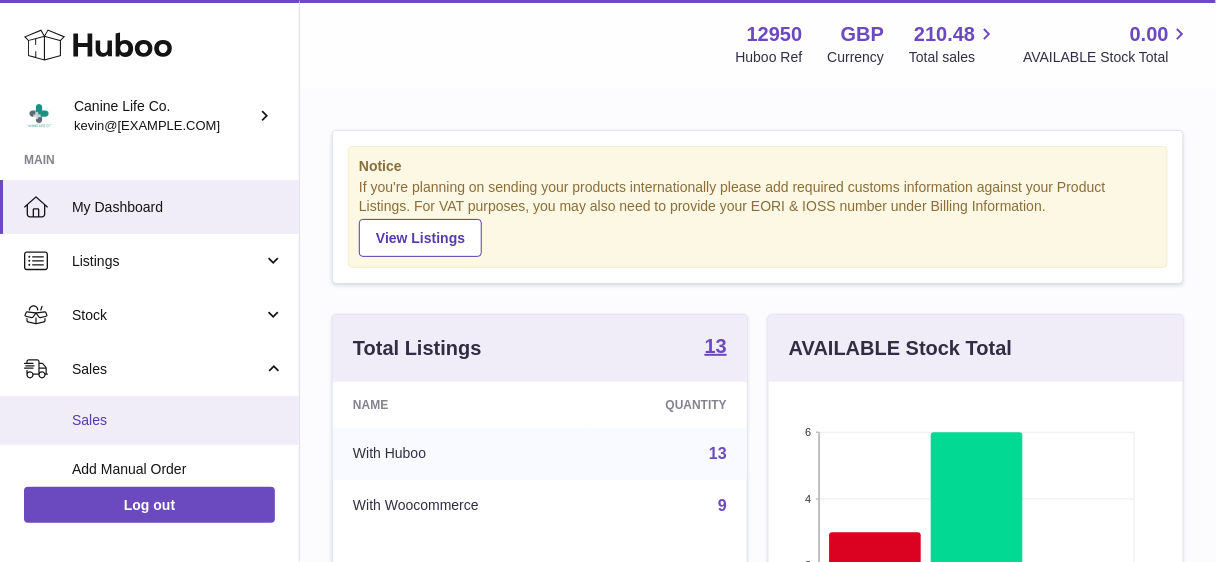click on "Sales" at bounding box center (178, 420) 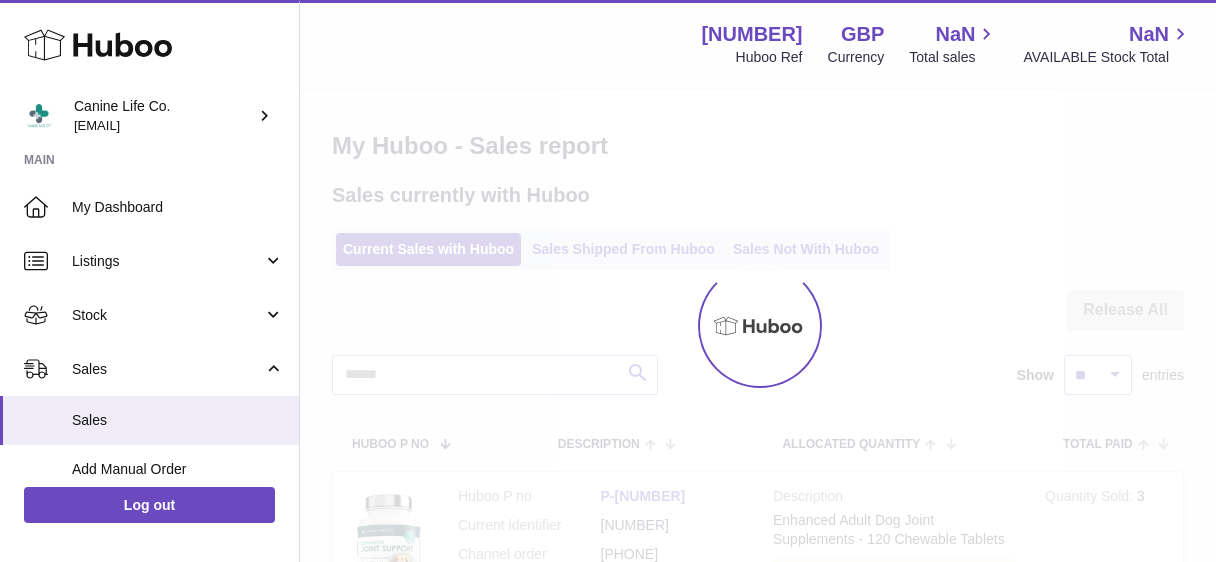 scroll, scrollTop: 0, scrollLeft: 0, axis: both 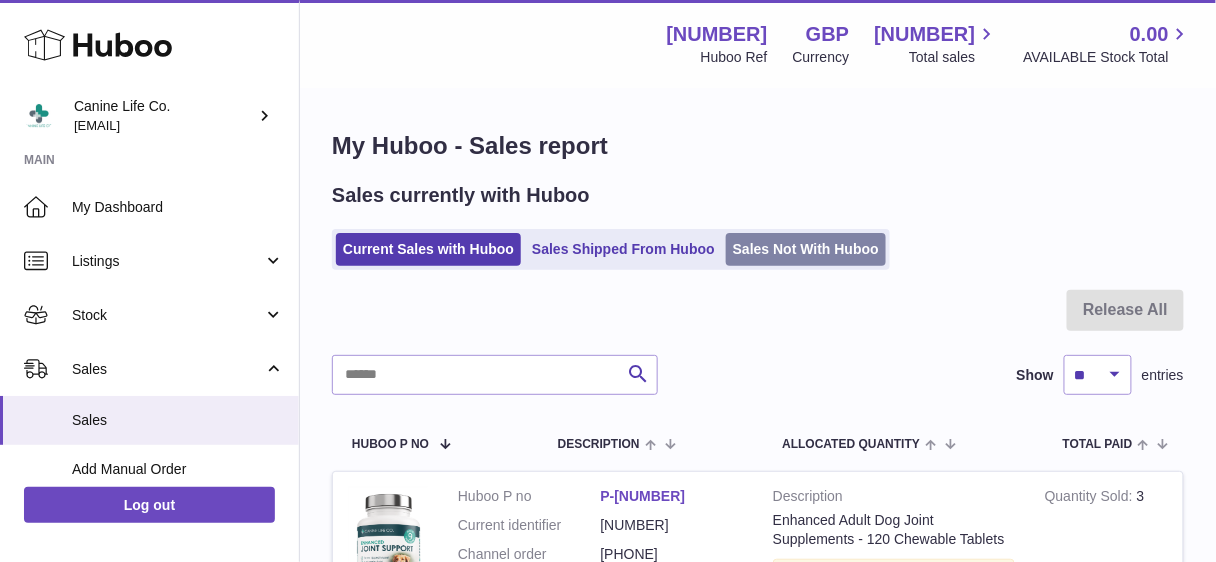 click on "Sales Not With Huboo" at bounding box center (806, 249) 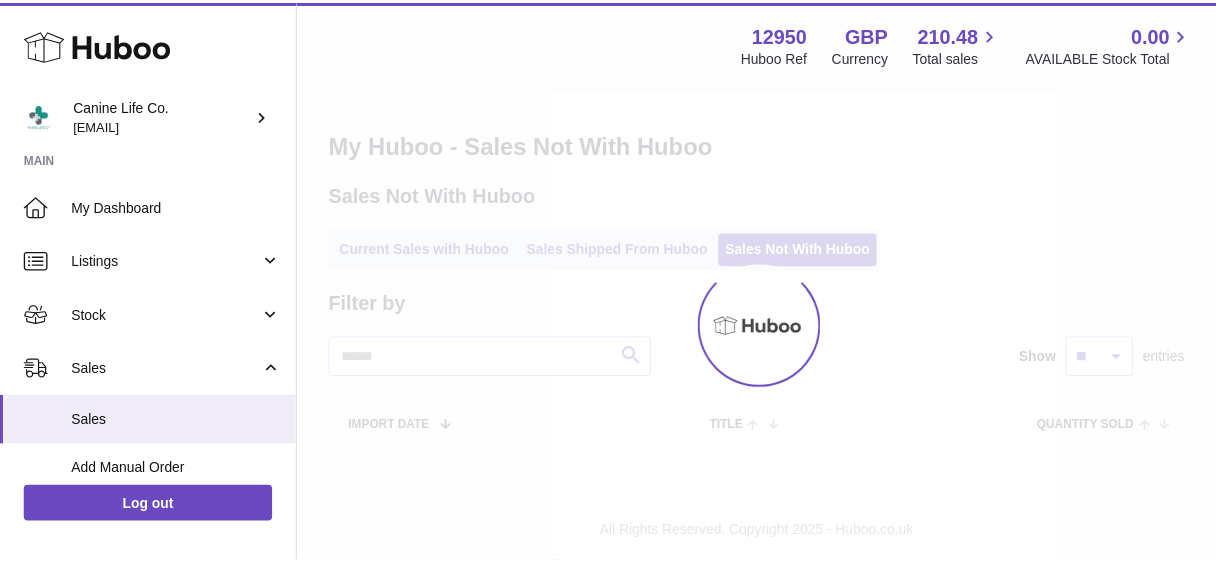 scroll, scrollTop: 0, scrollLeft: 0, axis: both 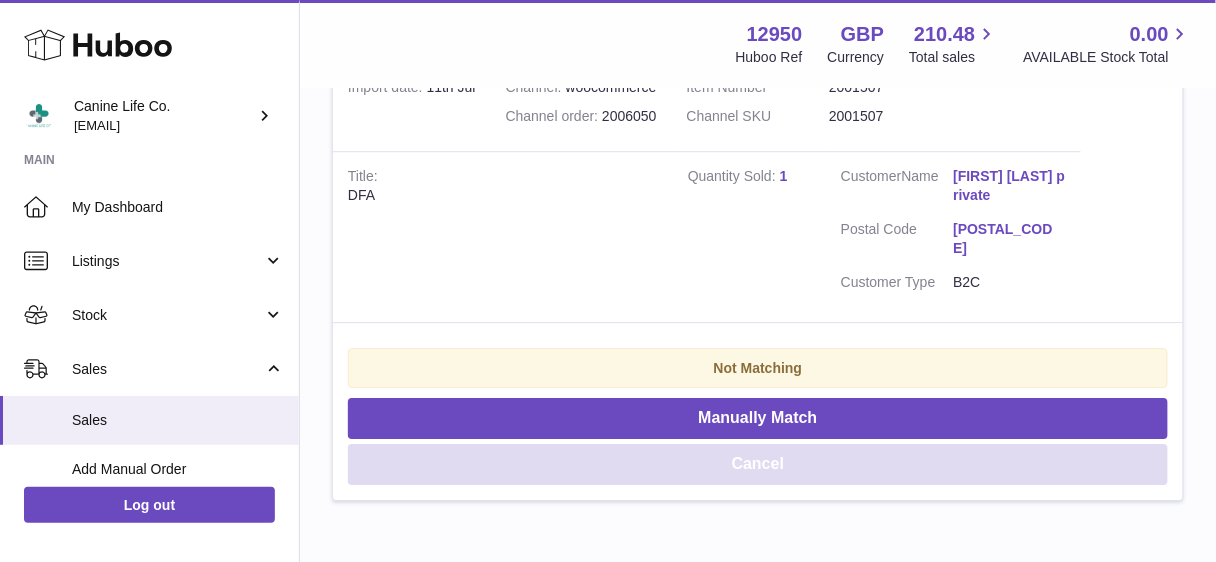 click on "Cancel" at bounding box center (758, 464) 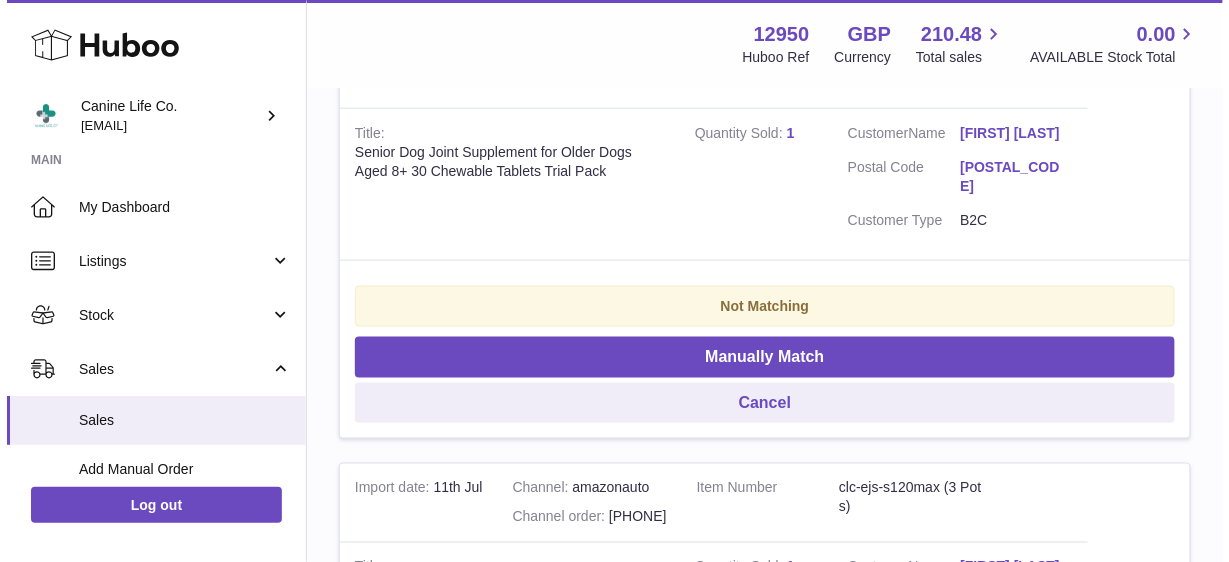 scroll, scrollTop: 503, scrollLeft: 0, axis: vertical 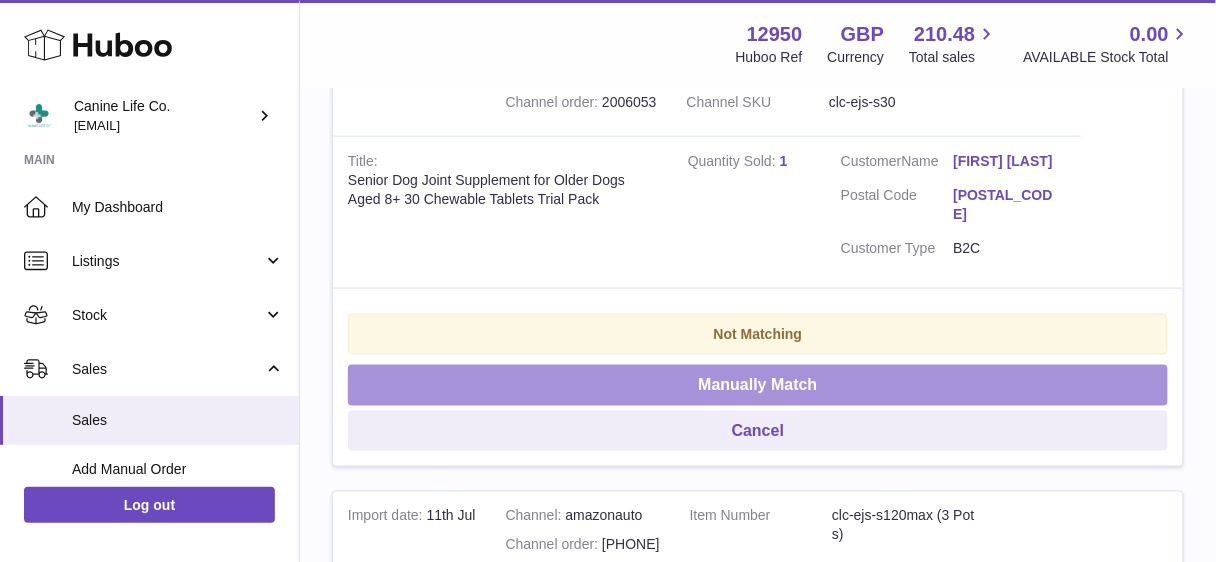 click on "Manually Match" at bounding box center (758, 385) 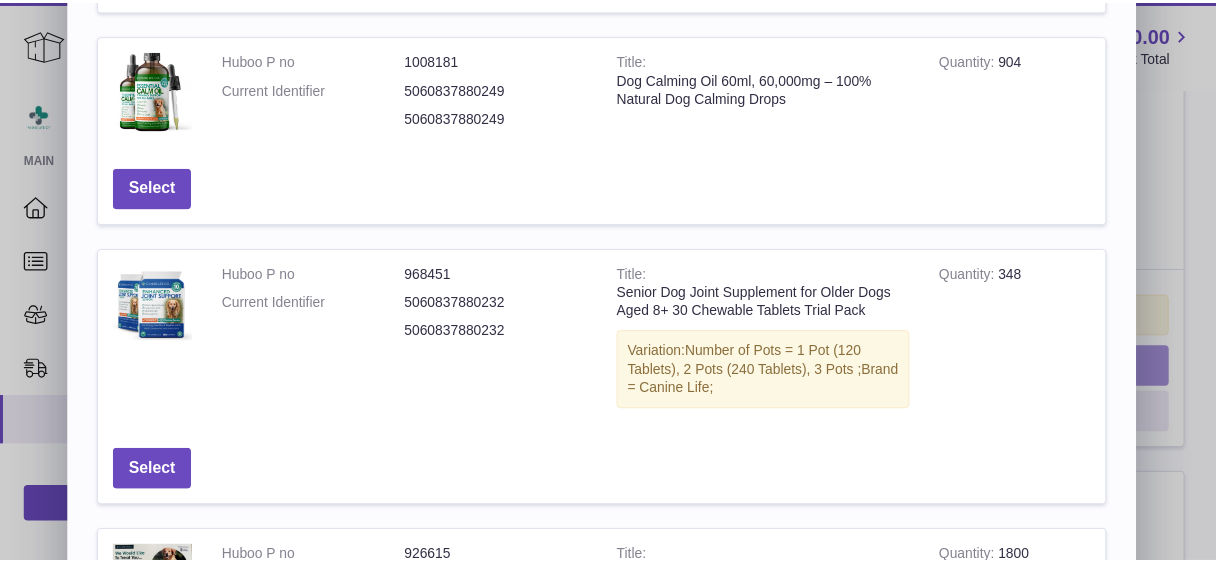 scroll, scrollTop: 700, scrollLeft: 0, axis: vertical 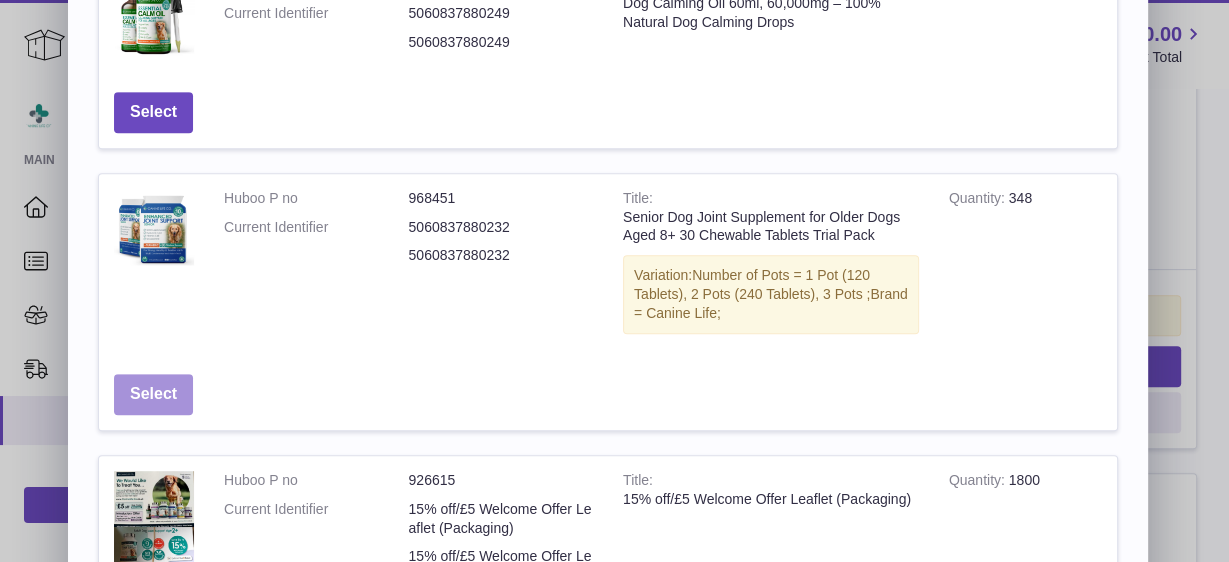 click on "Select" at bounding box center (153, 394) 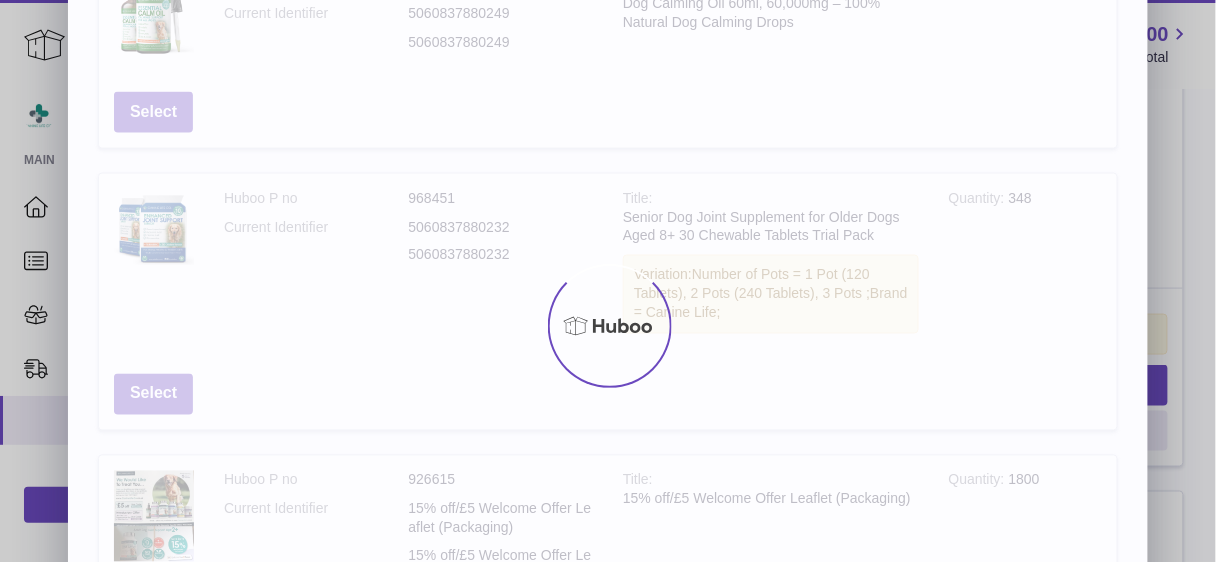 scroll, scrollTop: 0, scrollLeft: 0, axis: both 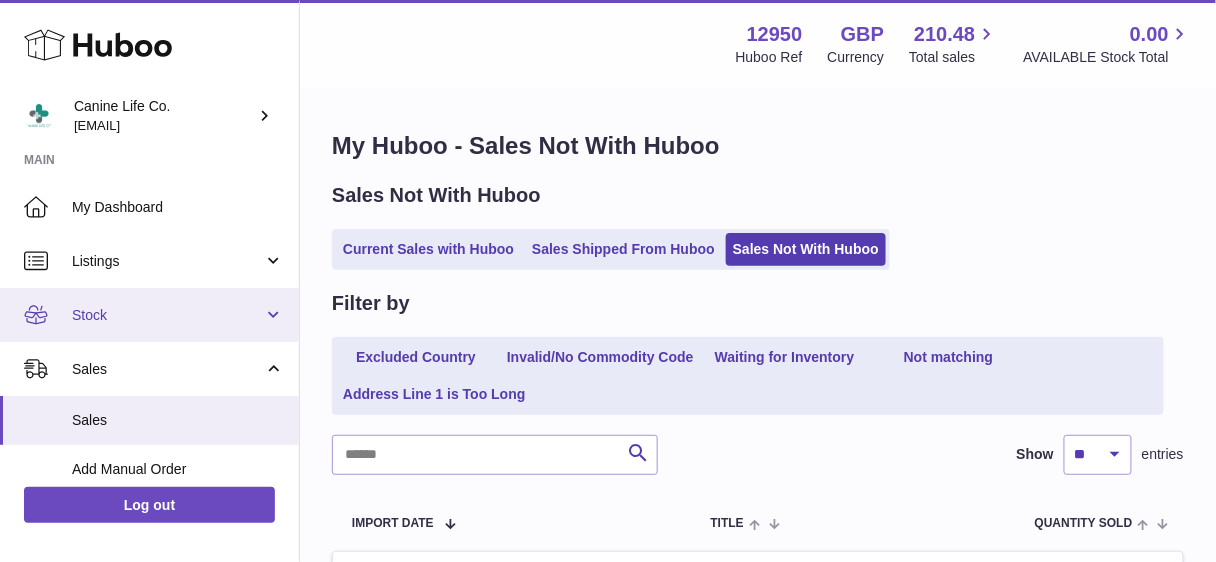 click on "Stock" at bounding box center (167, 315) 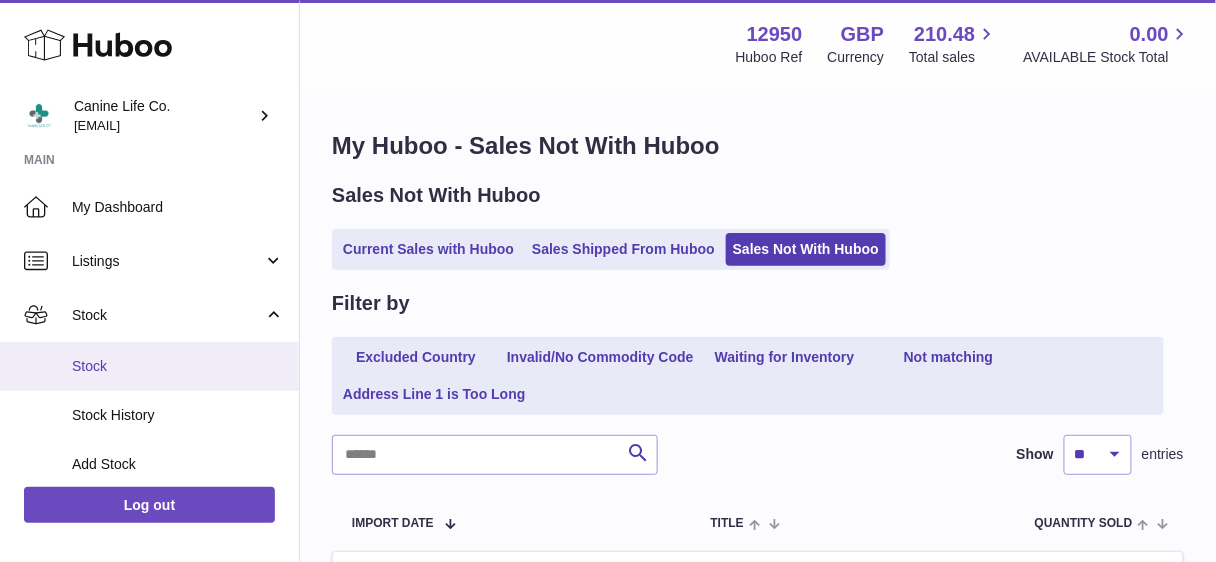 click on "Stock" at bounding box center (178, 366) 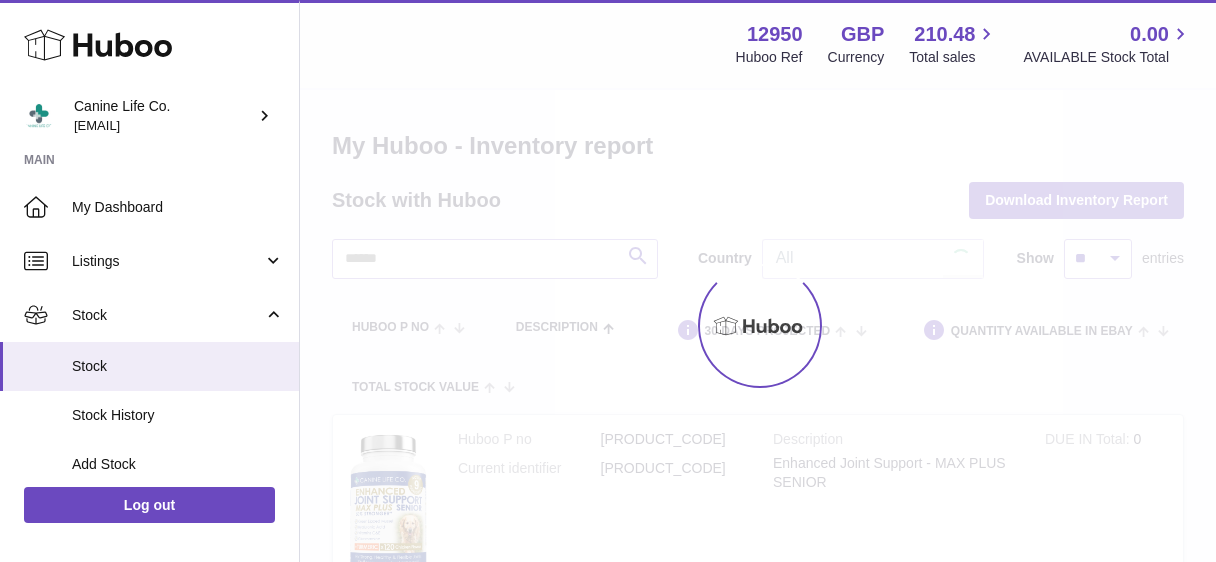 scroll, scrollTop: 0, scrollLeft: 0, axis: both 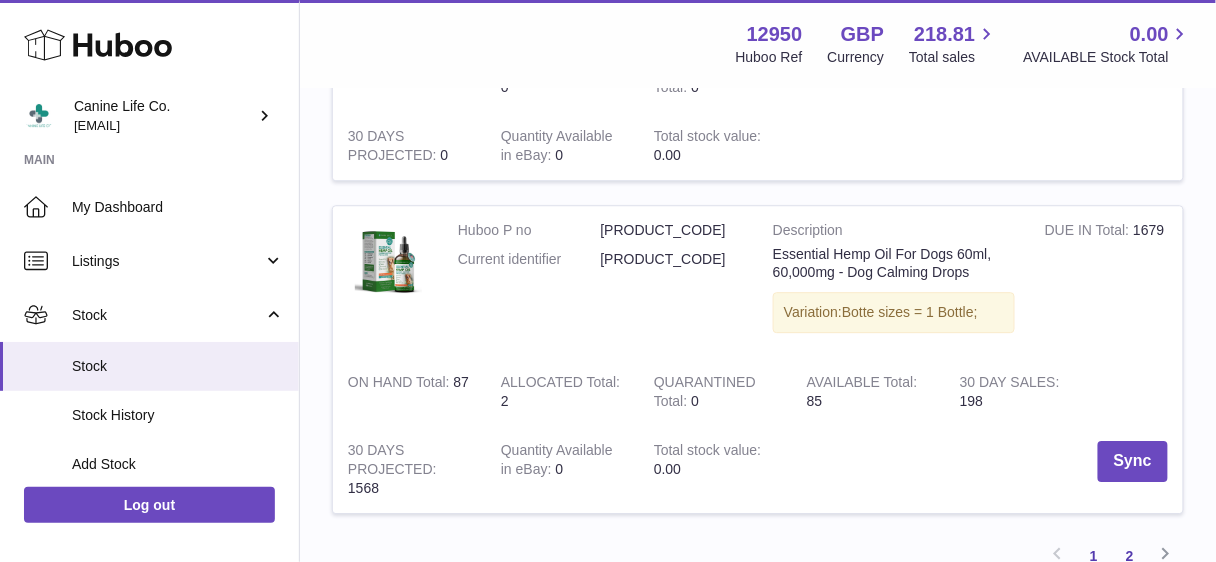 click on "2" at bounding box center (1130, 556) 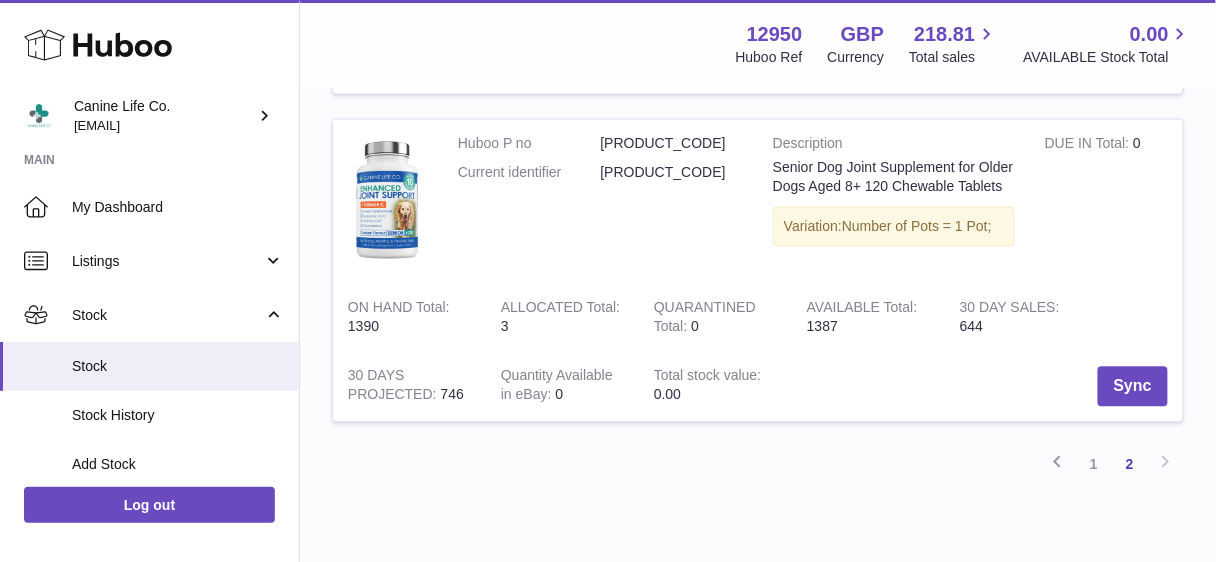 scroll, scrollTop: 970, scrollLeft: 0, axis: vertical 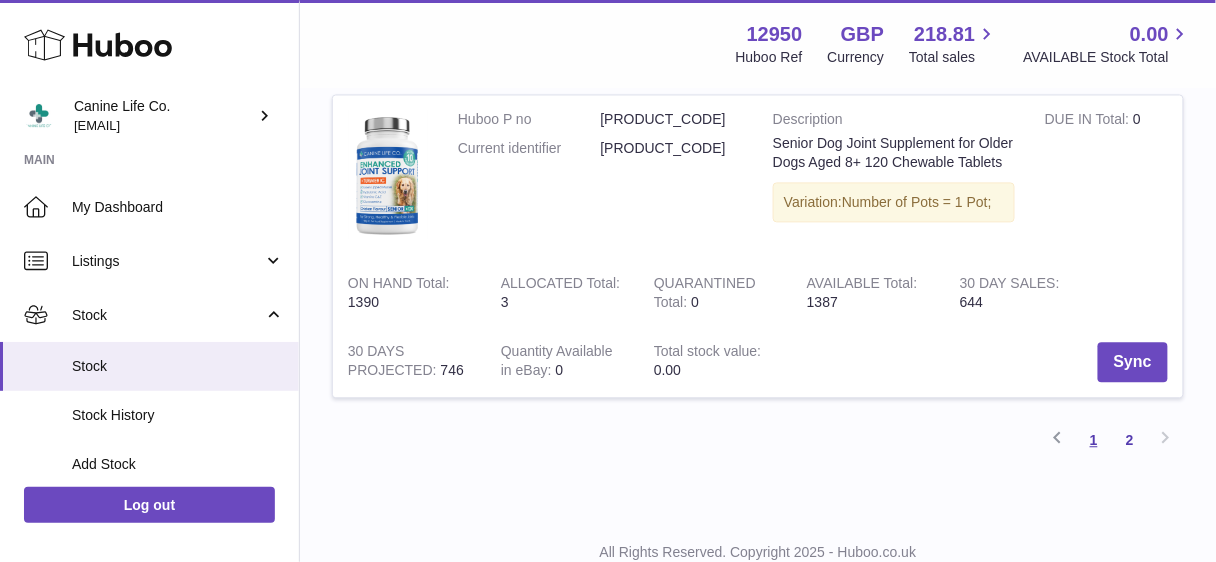click on "1" at bounding box center (1094, 440) 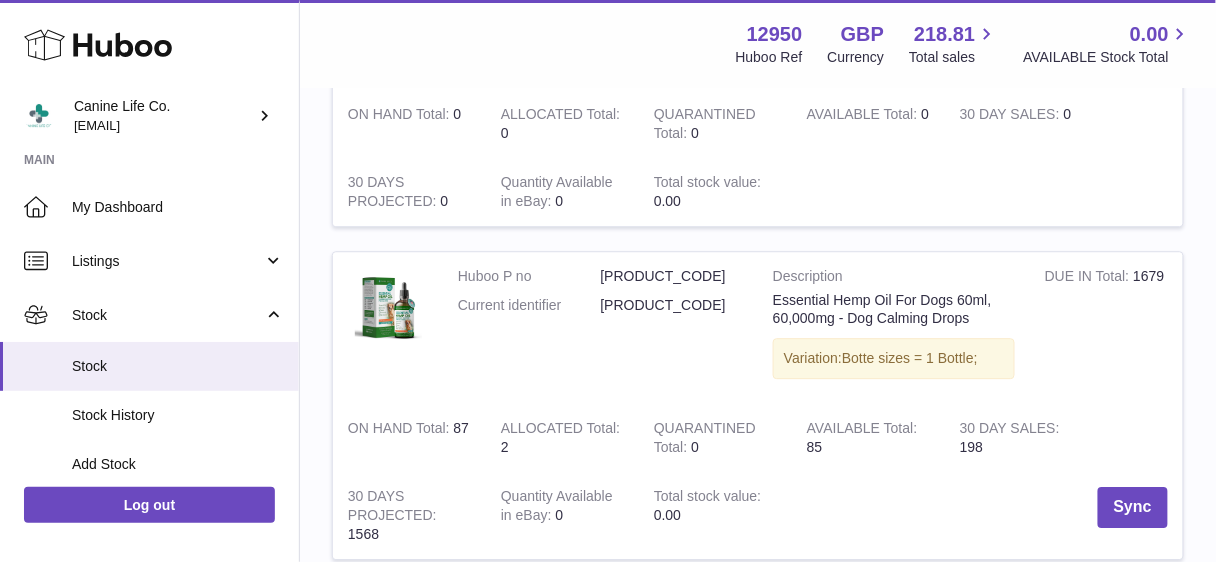 scroll, scrollTop: 3206, scrollLeft: 0, axis: vertical 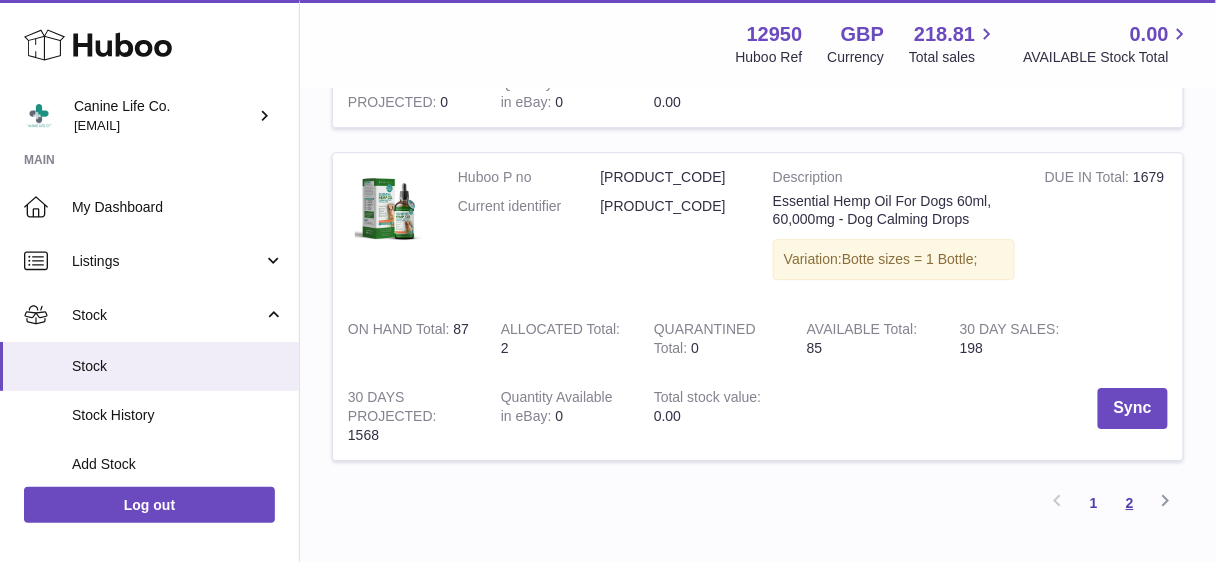 click on "2" at bounding box center [1130, 503] 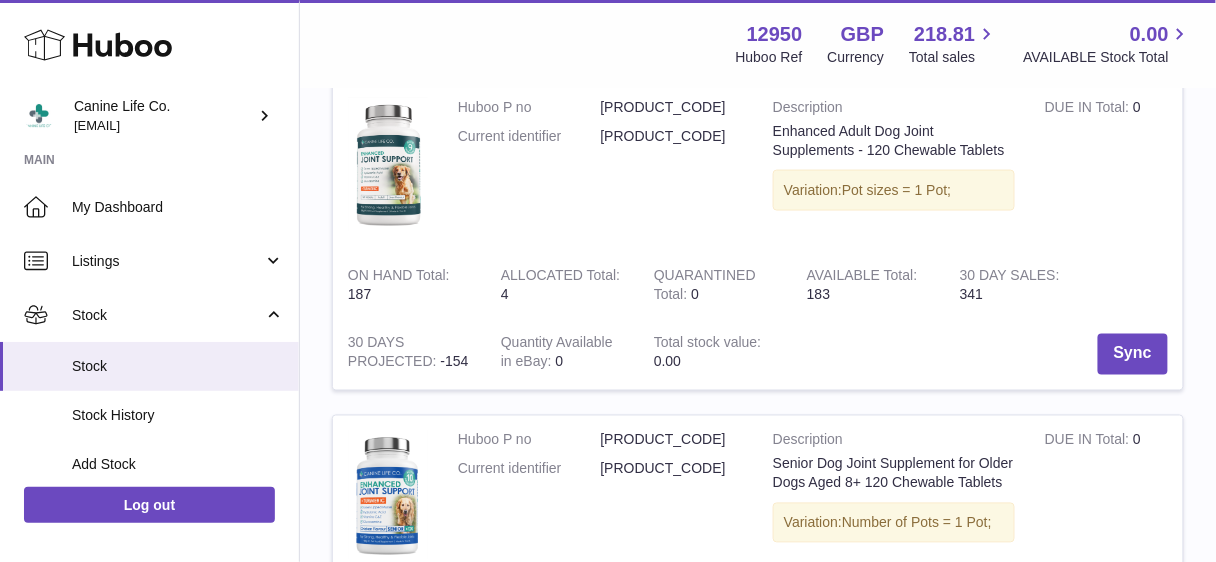 scroll, scrollTop: 1036, scrollLeft: 0, axis: vertical 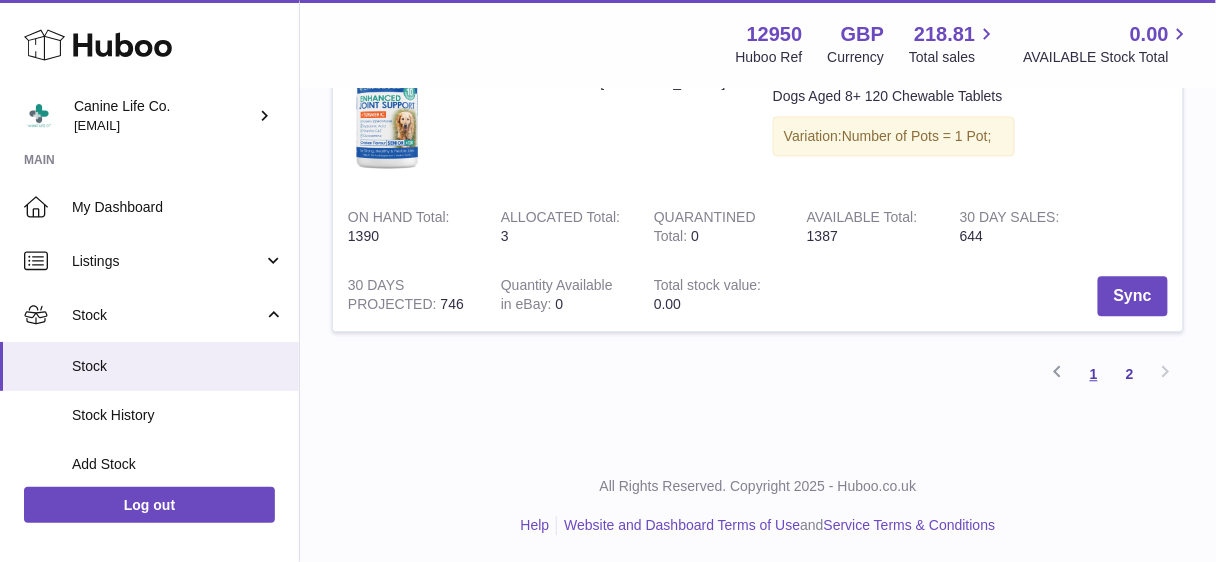 click on "1" at bounding box center (1094, 374) 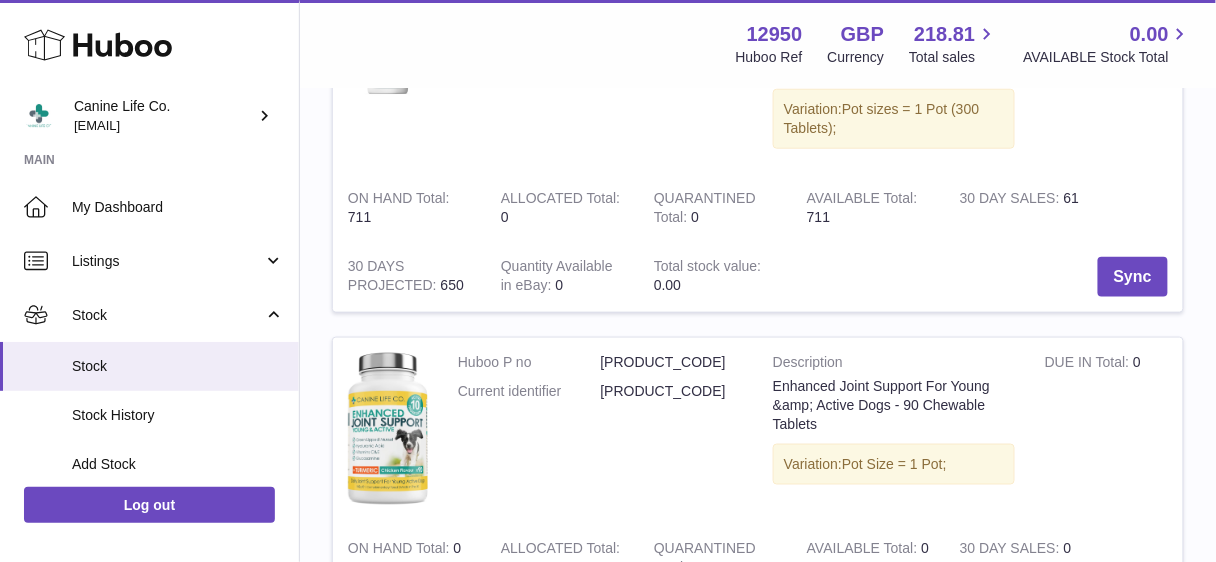 scroll, scrollTop: 2099, scrollLeft: 0, axis: vertical 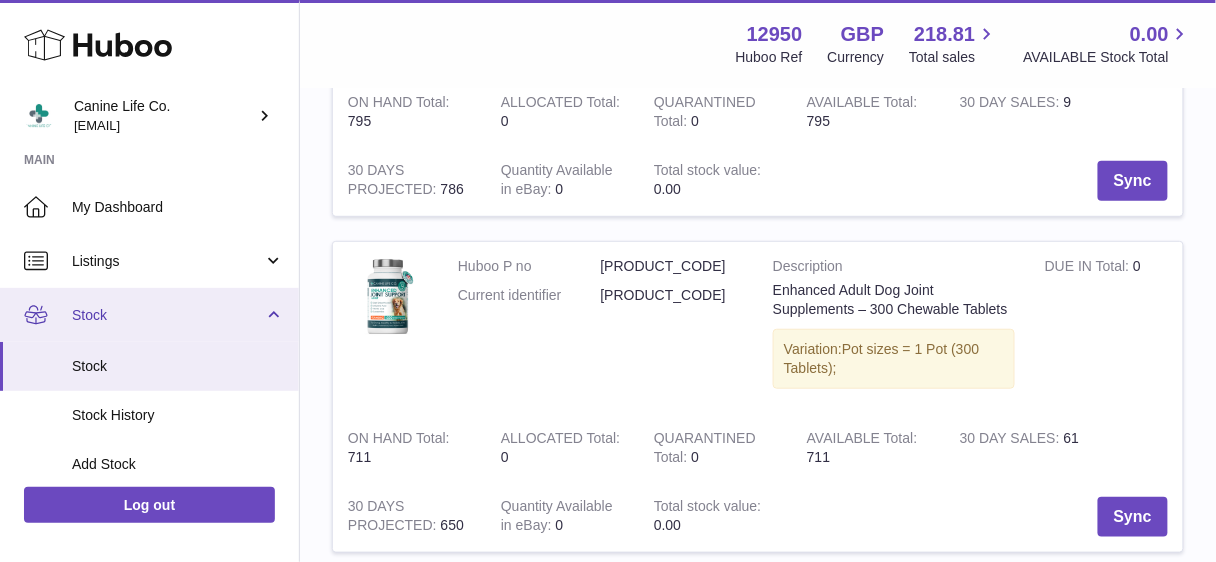 click on "Stock" at bounding box center [167, 315] 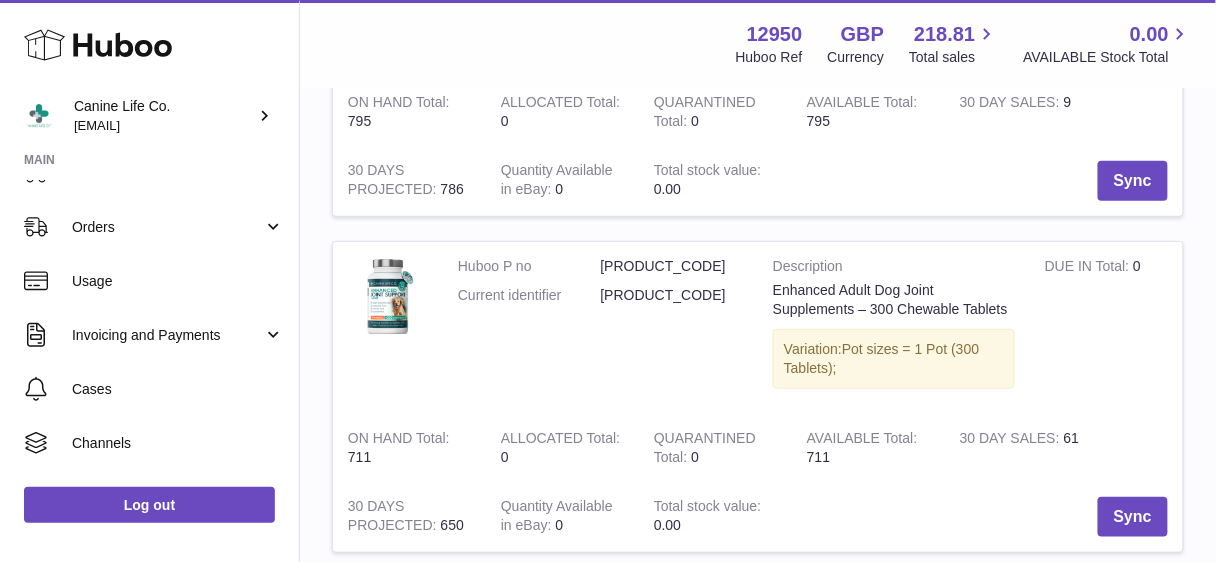 scroll, scrollTop: 200, scrollLeft: 0, axis: vertical 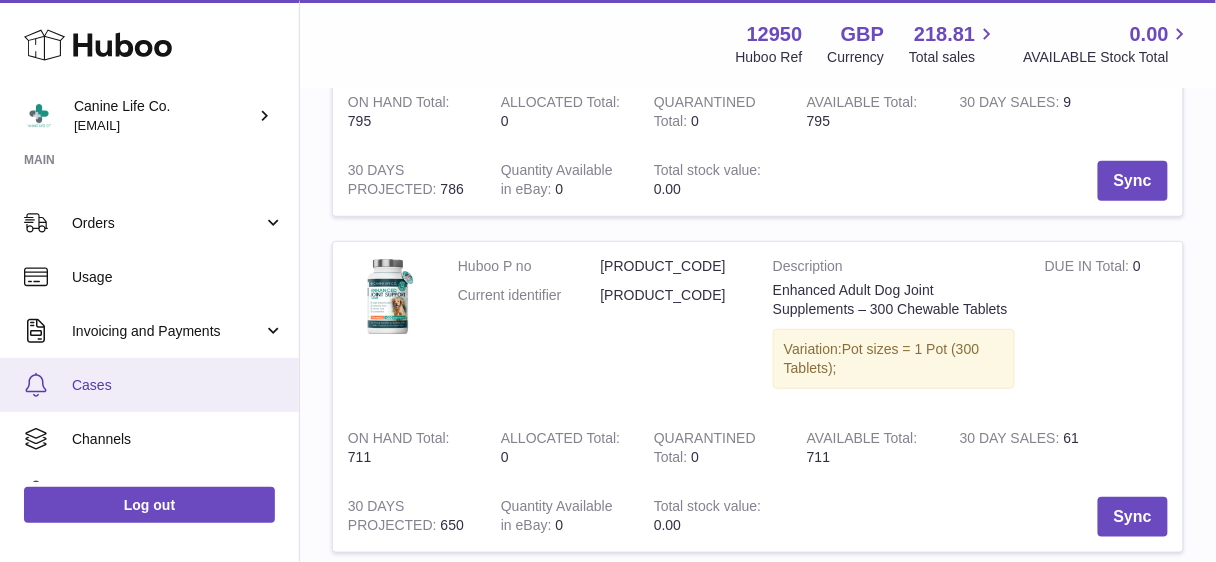 click on "Cases" at bounding box center (178, 385) 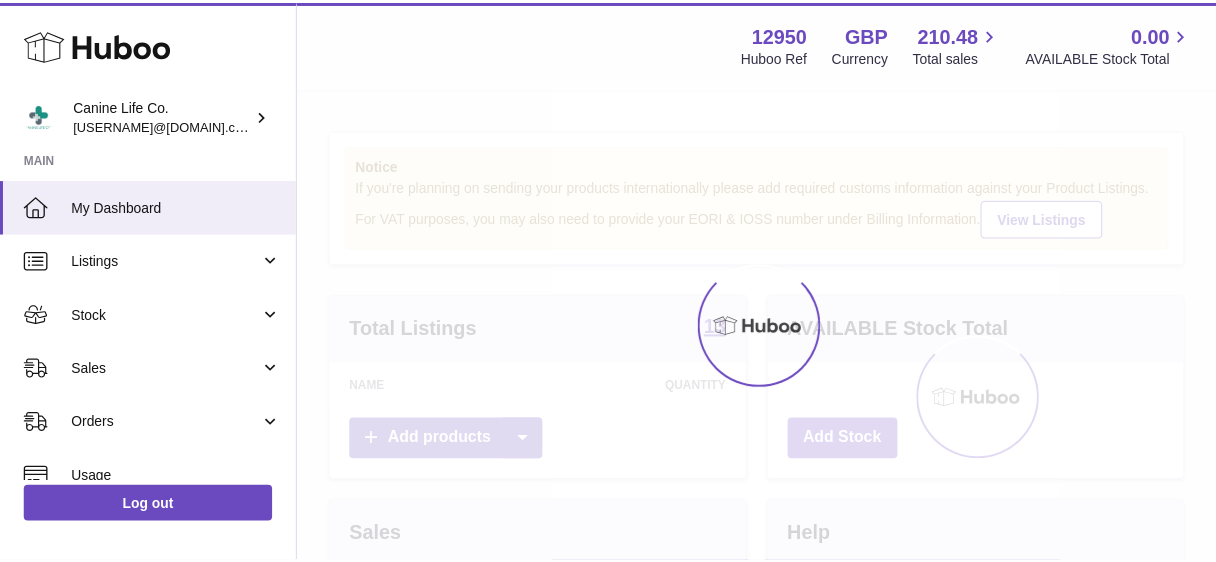 scroll, scrollTop: 0, scrollLeft: 0, axis: both 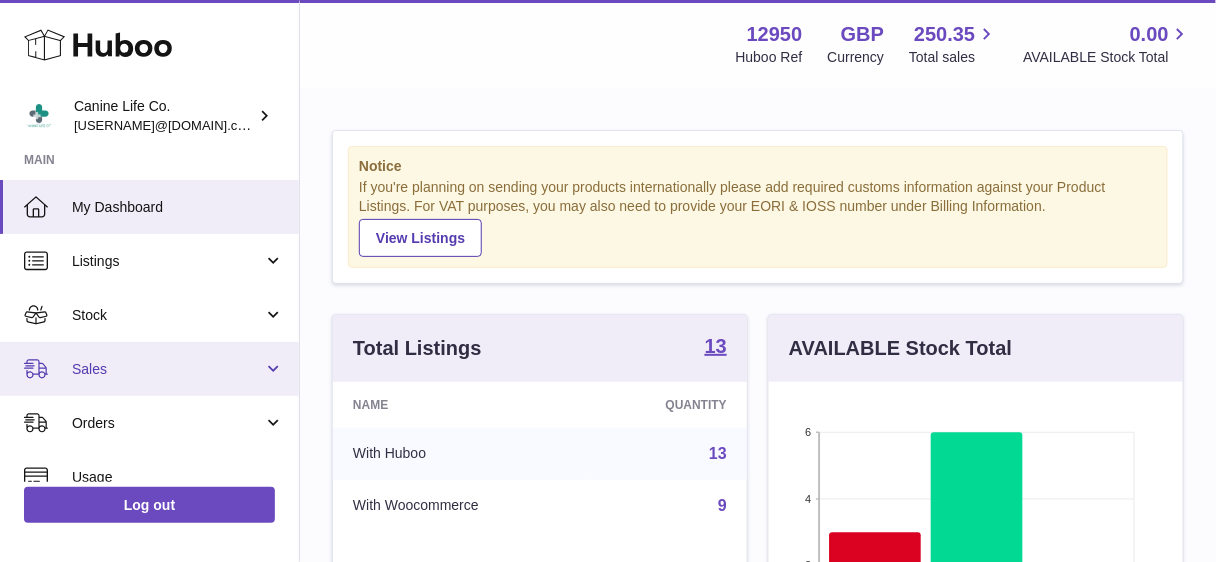 click on "Sales" at bounding box center [167, 369] 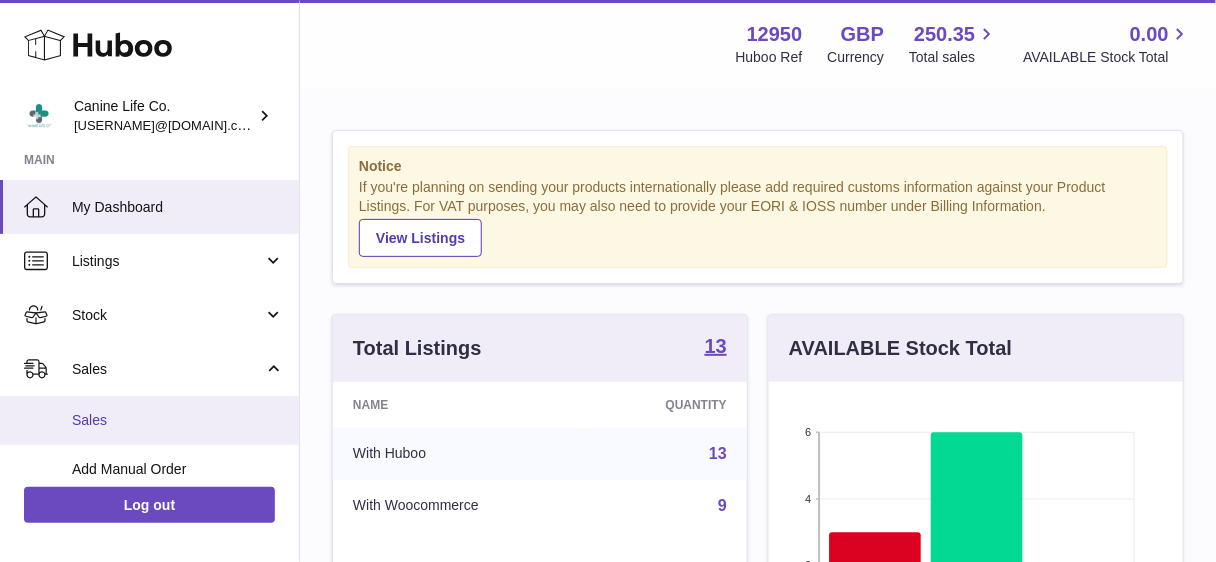 click on "Sales" at bounding box center (178, 420) 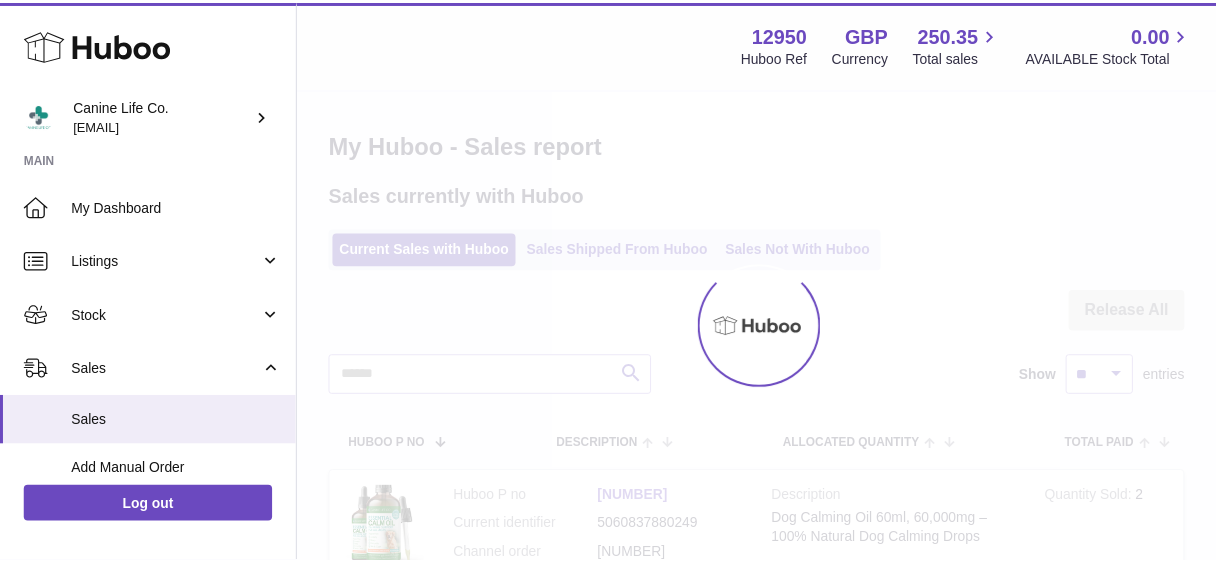 scroll, scrollTop: 0, scrollLeft: 0, axis: both 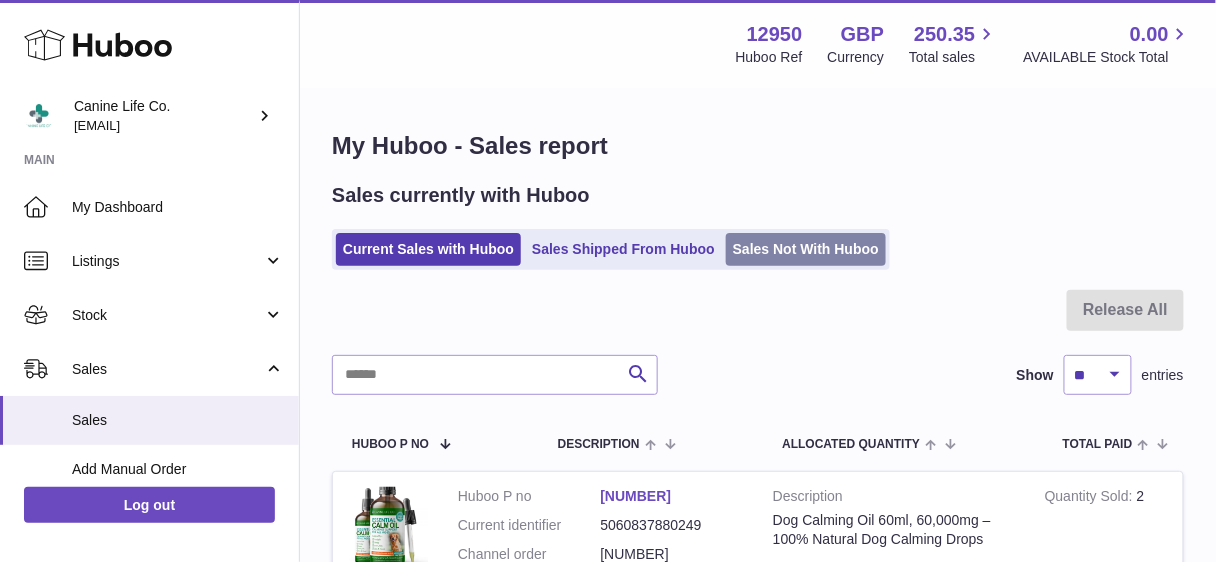 click on "Sales Not With Huboo" at bounding box center (806, 249) 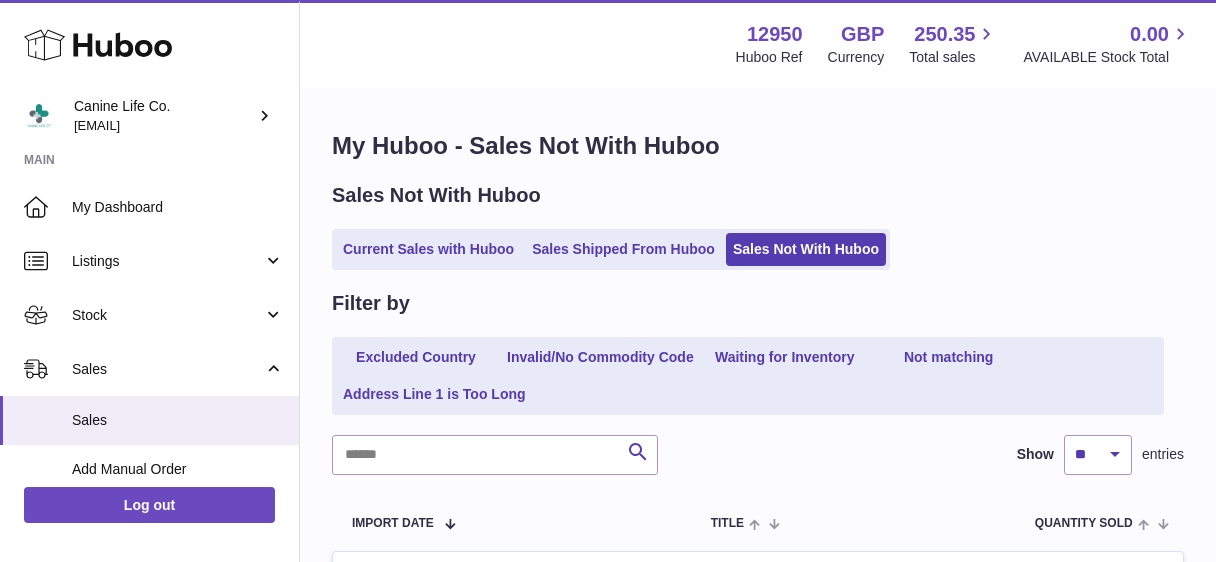 scroll, scrollTop: 0, scrollLeft: 0, axis: both 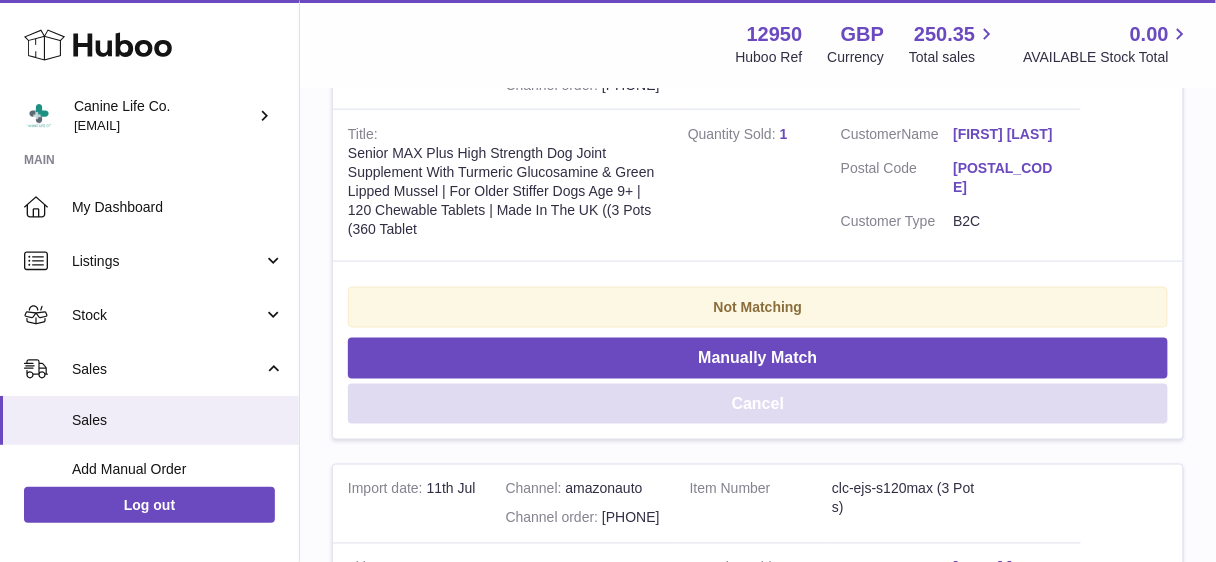 click on "Cancel" at bounding box center [758, 404] 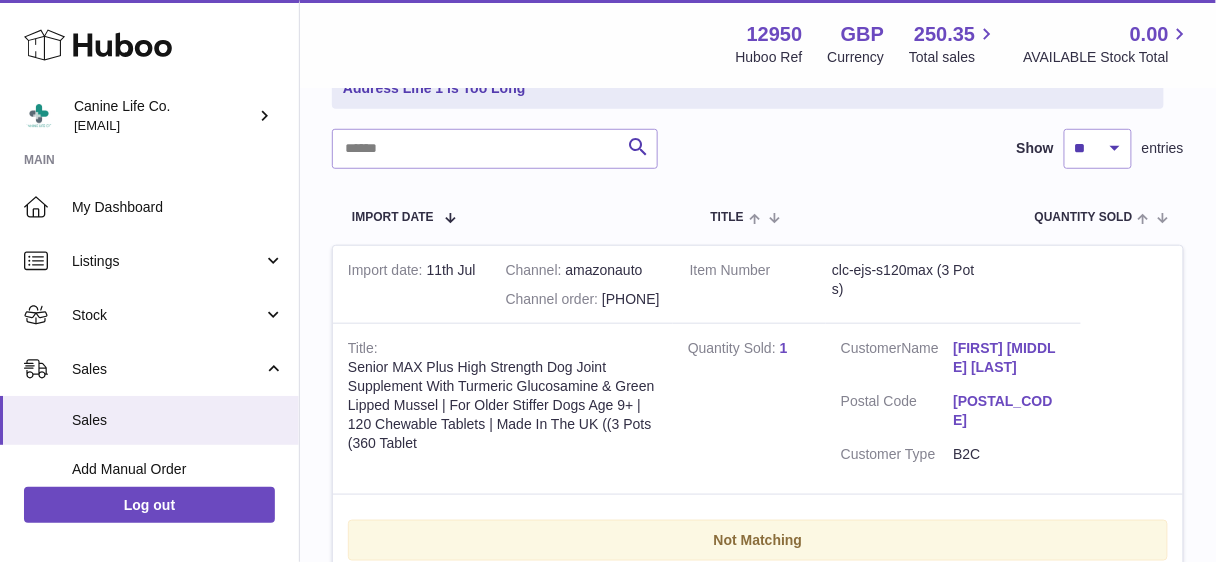 scroll, scrollTop: 373, scrollLeft: 0, axis: vertical 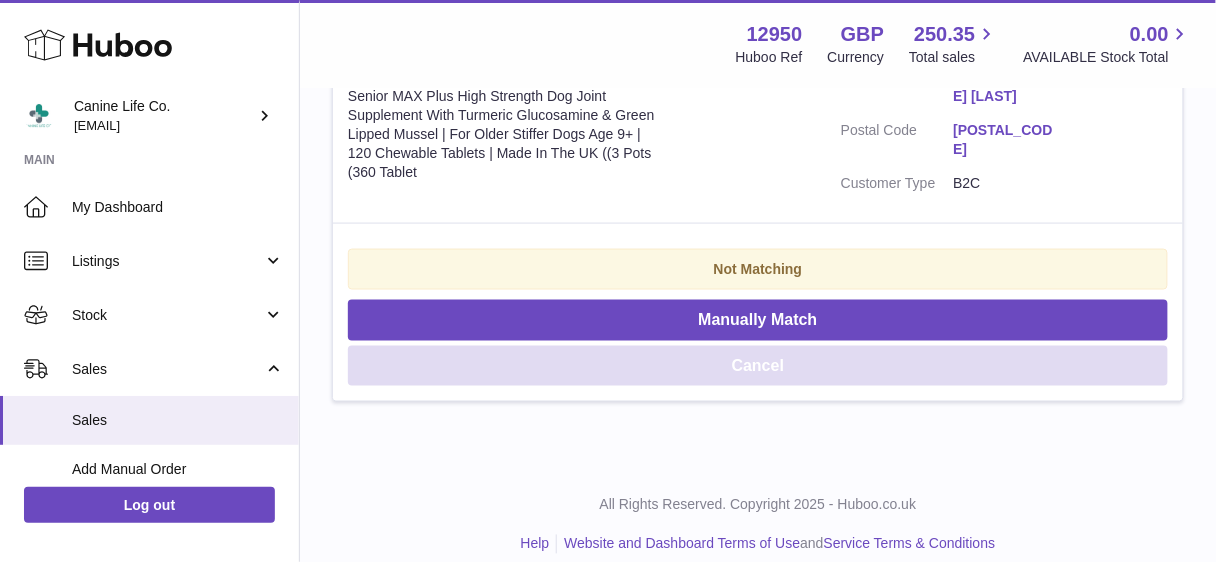 click on "Cancel" at bounding box center (758, 366) 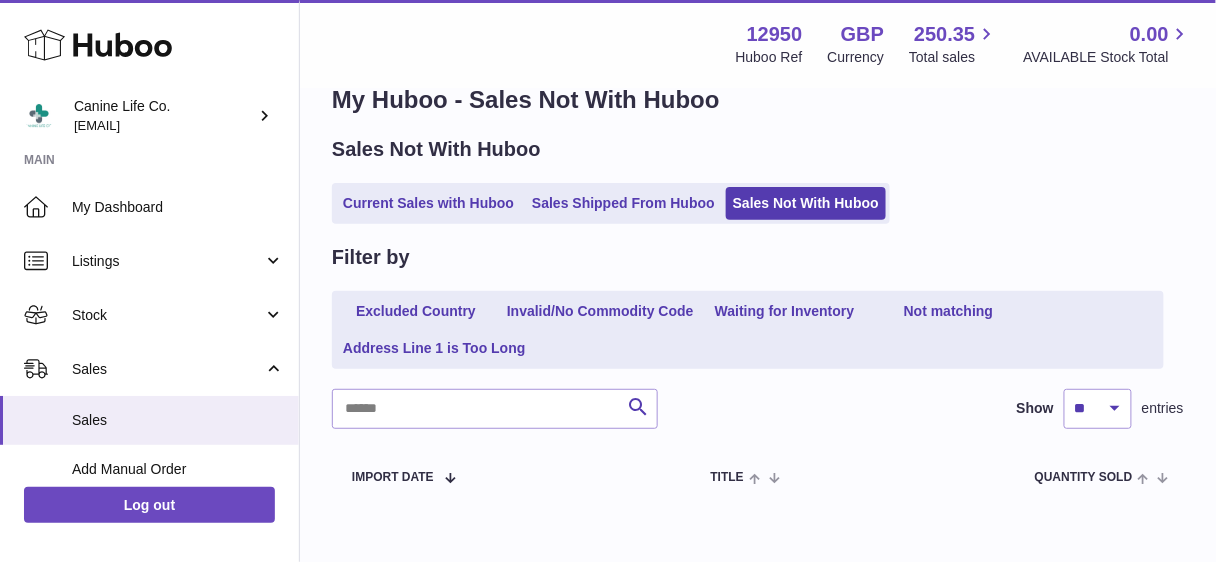 scroll, scrollTop: 0, scrollLeft: 0, axis: both 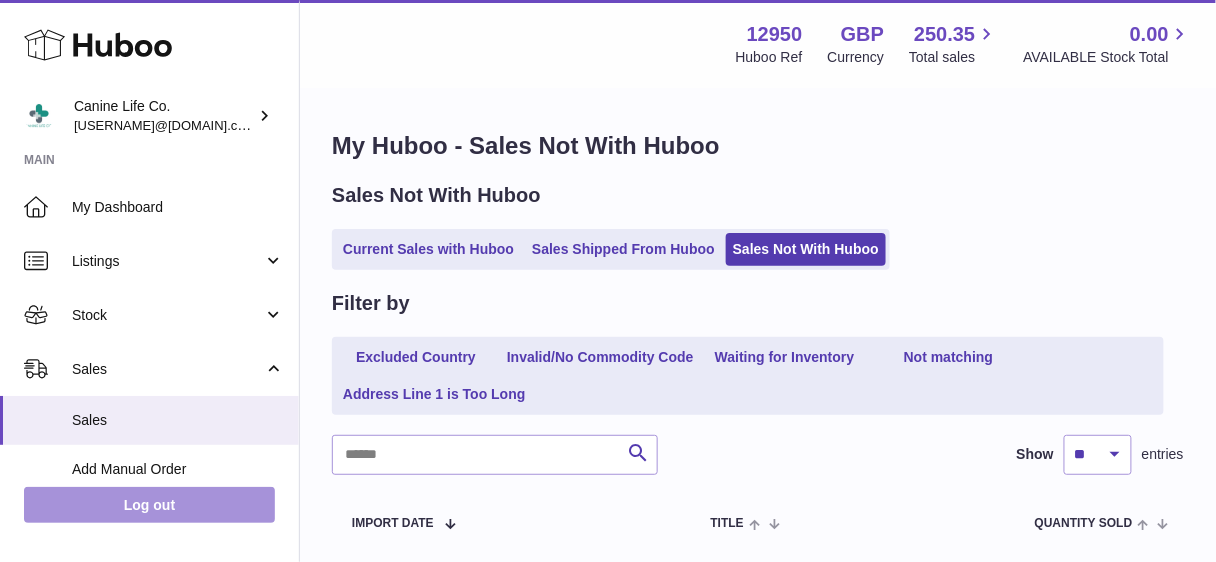 click on "Log out" at bounding box center [149, 505] 